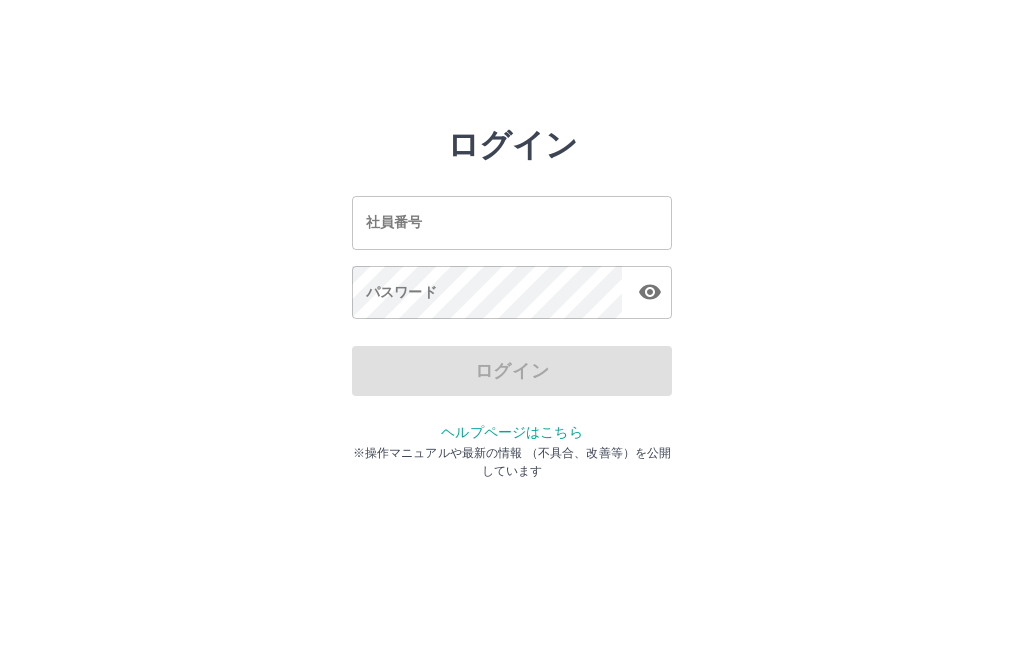 scroll, scrollTop: 0, scrollLeft: 0, axis: both 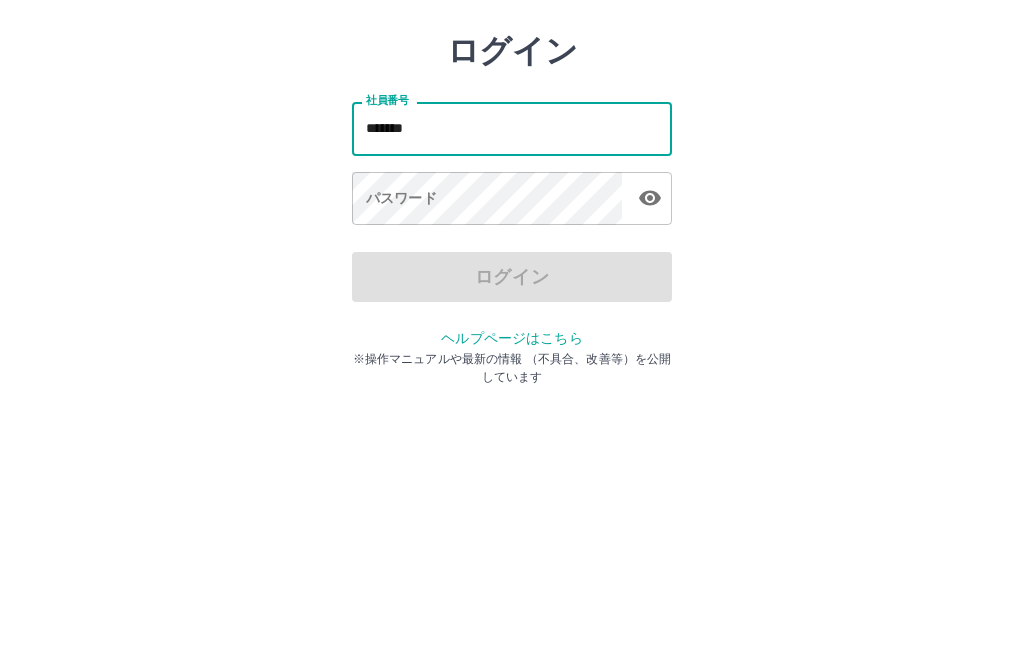 type on "*******" 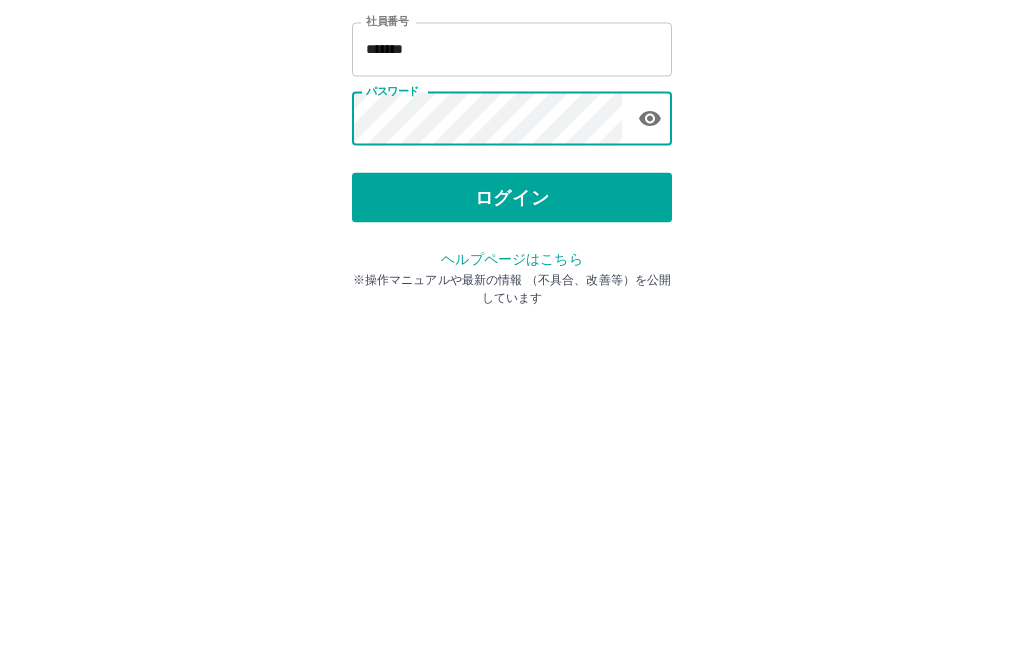 click on "ログイン" at bounding box center (512, 371) 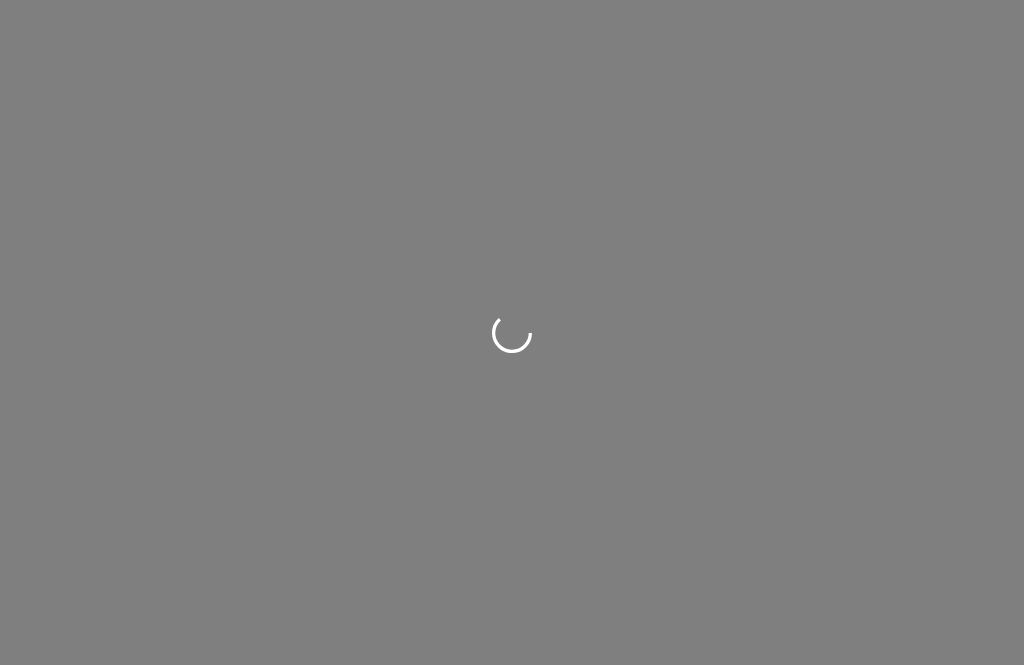 scroll, scrollTop: 0, scrollLeft: 0, axis: both 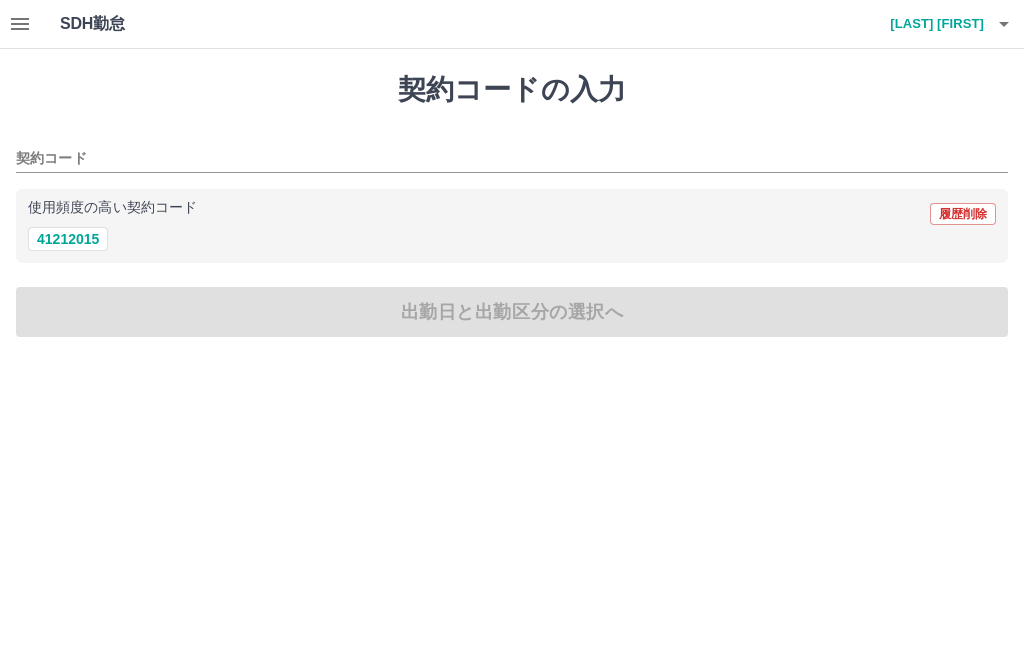 click on "41212015" at bounding box center [68, 239] 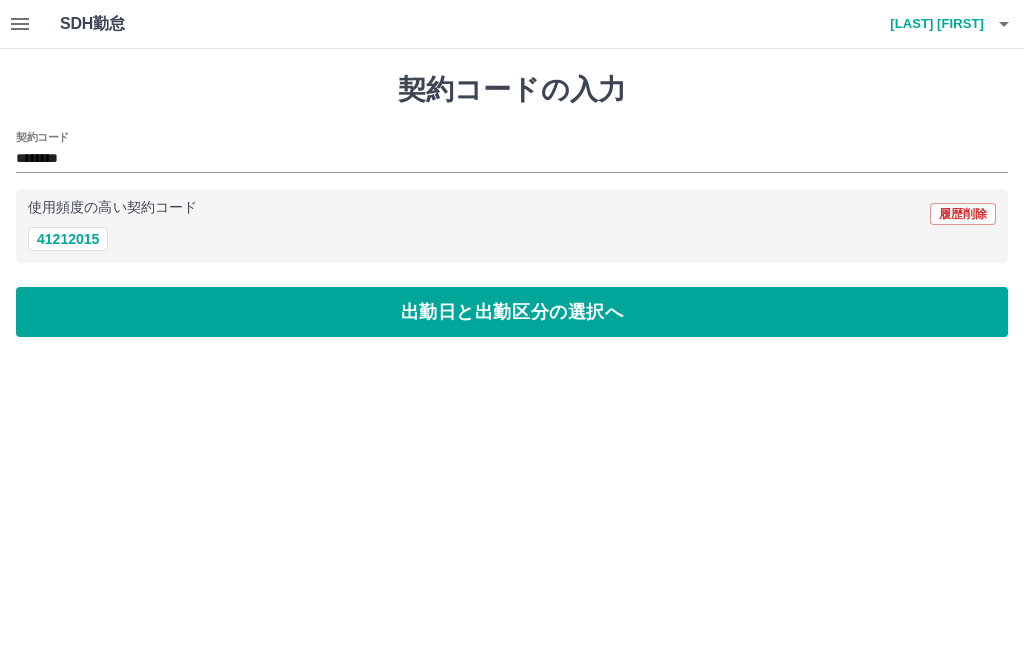 click on "出勤日と出勤区分の選択へ" at bounding box center [512, 312] 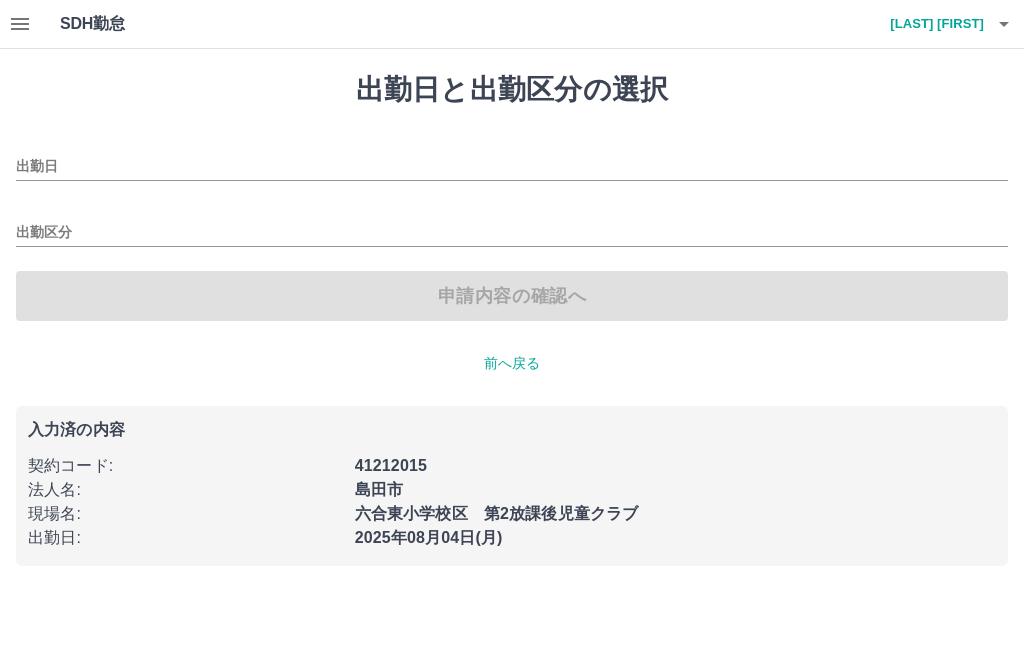 type on "**********" 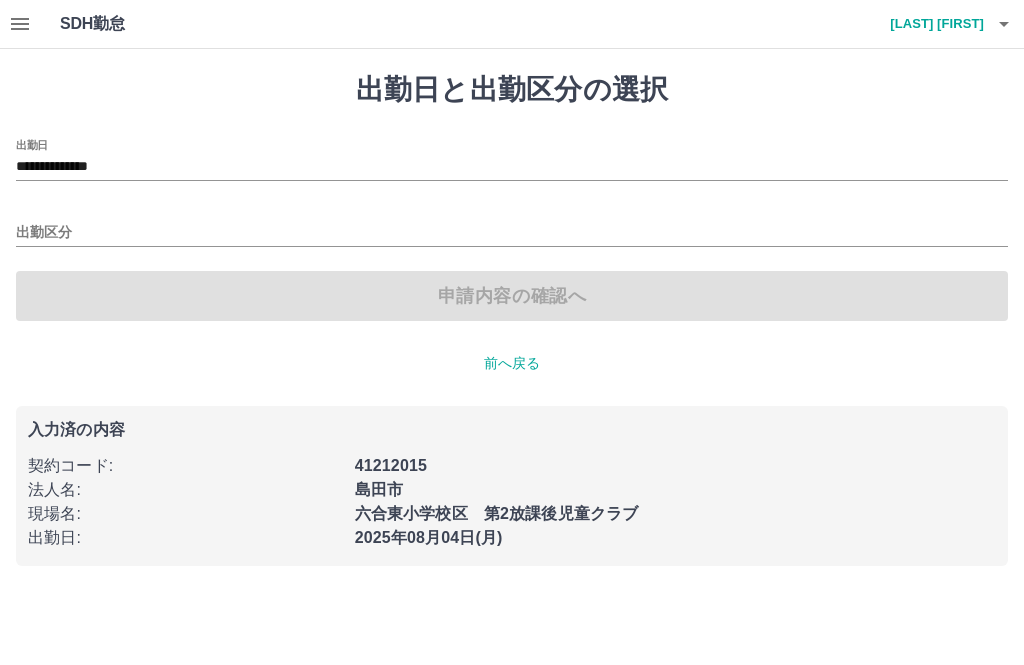 click on "出勤区分" at bounding box center [512, 233] 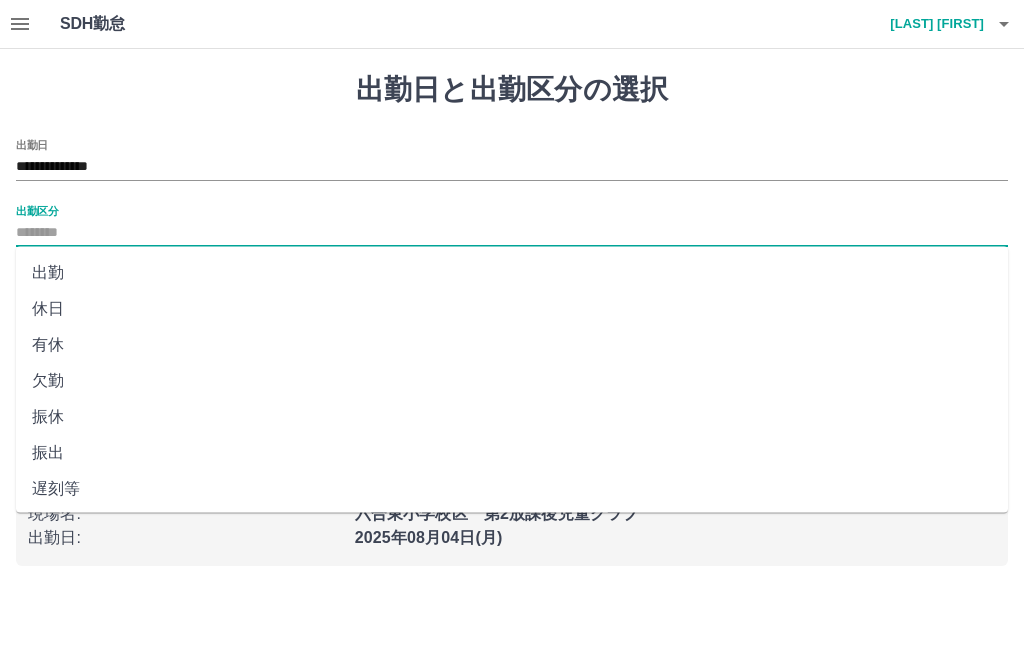 click on "出勤" at bounding box center [512, 273] 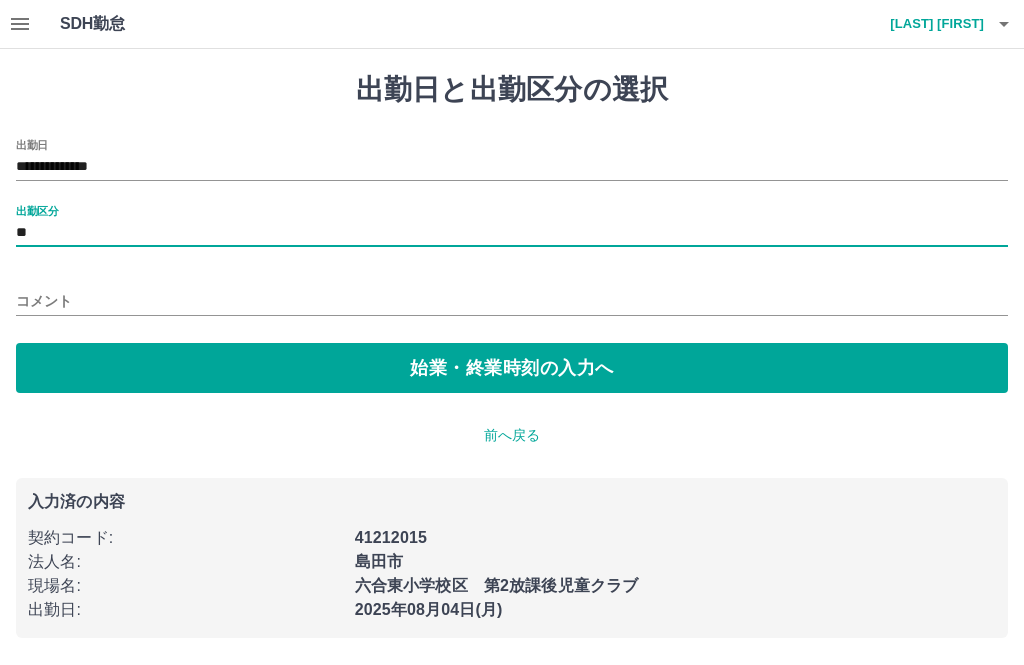 click on "出勤区分 **" at bounding box center (512, 226) 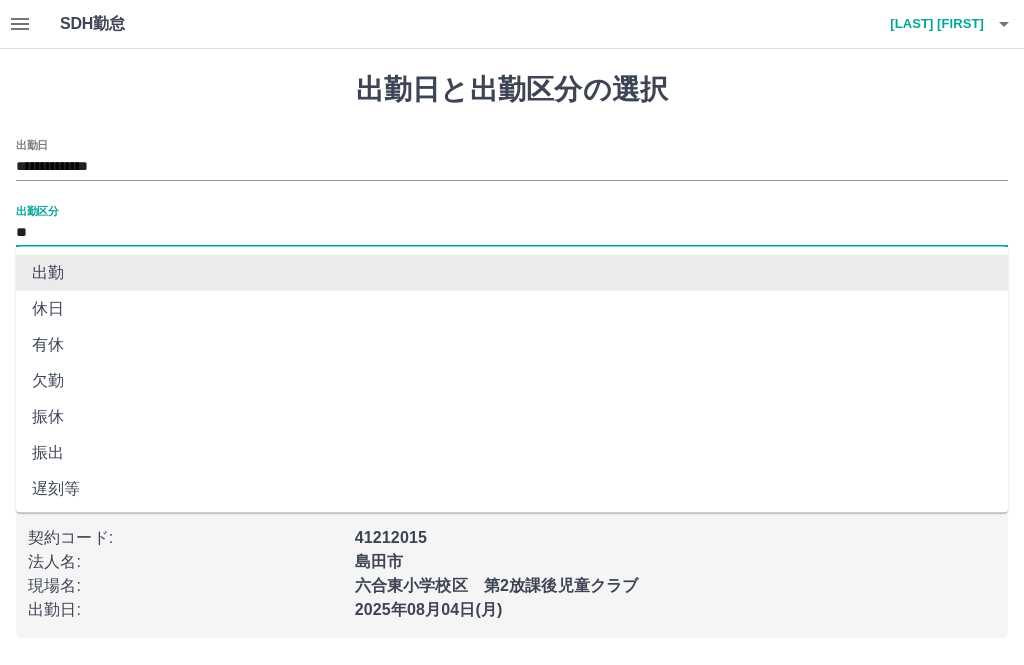 click on "出勤" at bounding box center (512, 273) 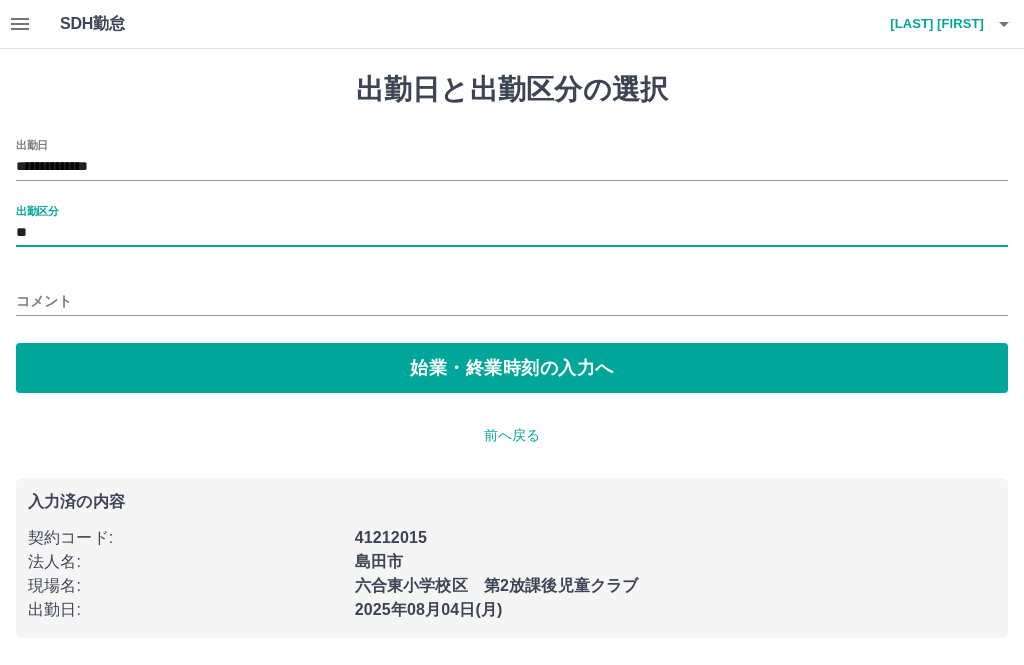 click on "始業・終業時刻の入力へ" at bounding box center [512, 368] 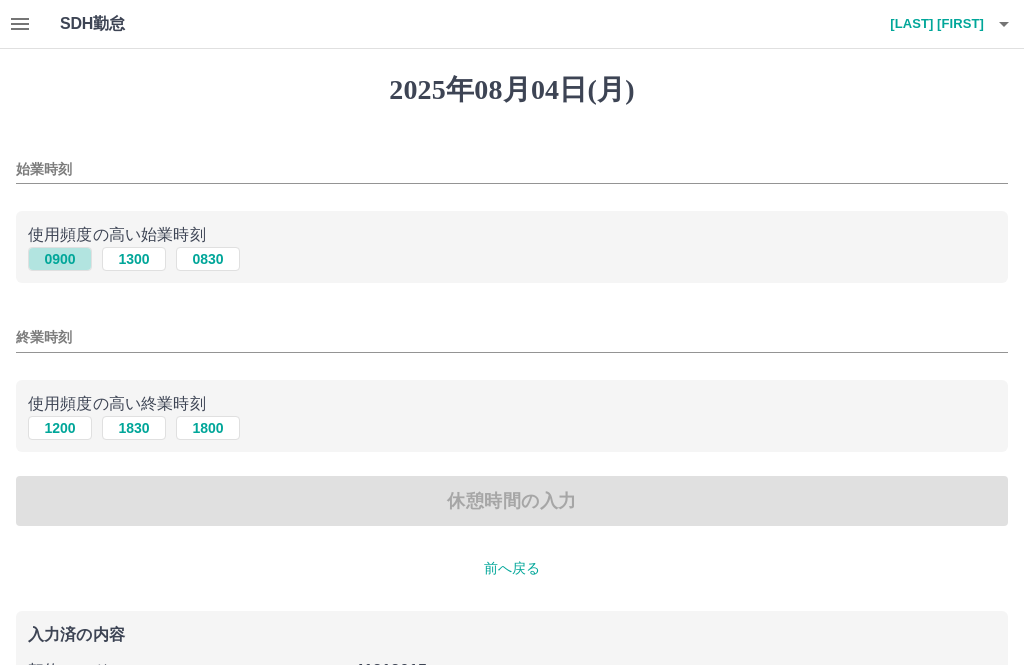 click on "0900" at bounding box center [60, 259] 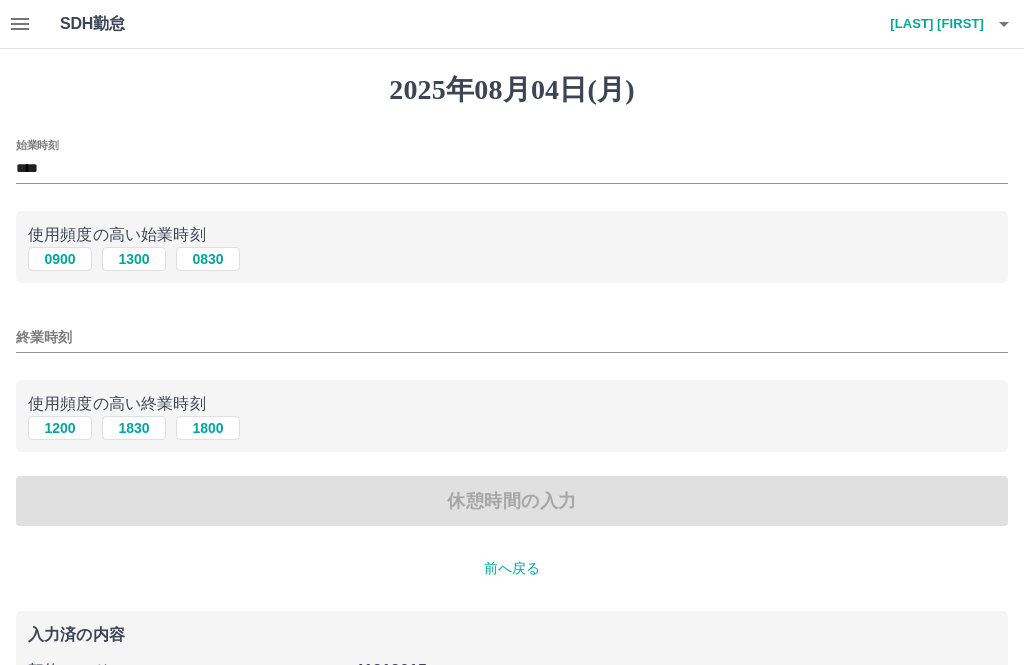 click on "終業時刻" at bounding box center [512, 337] 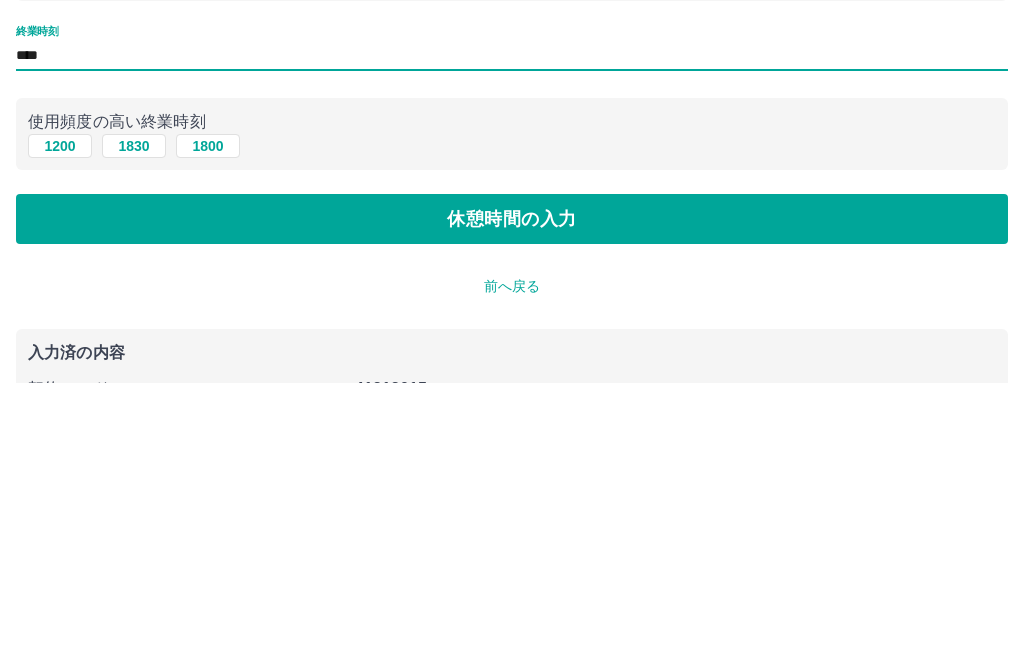 type on "****" 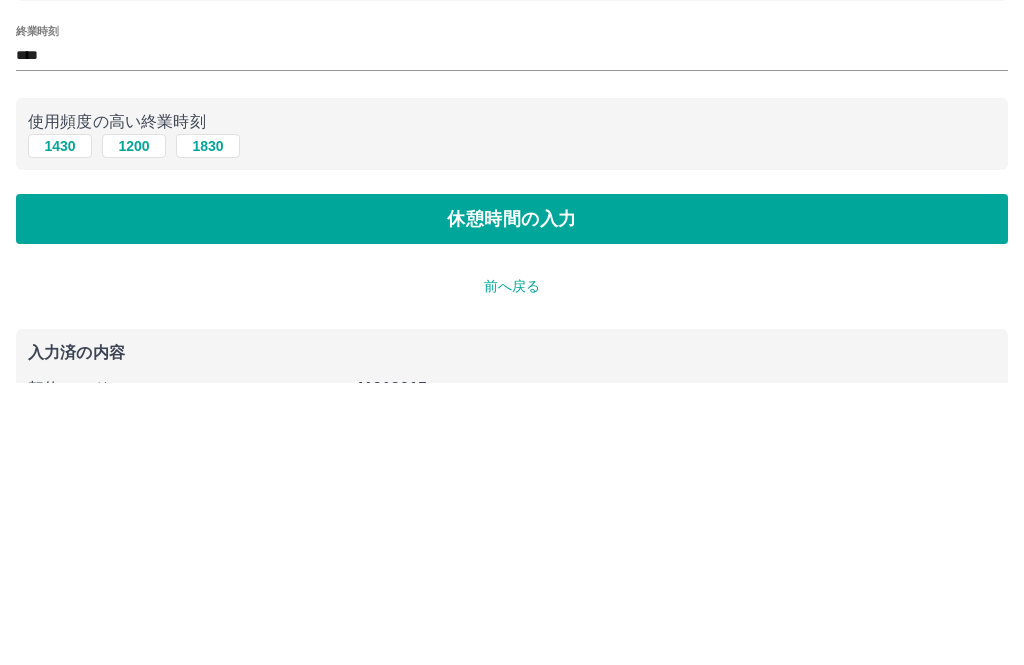 scroll, scrollTop: 156, scrollLeft: 0, axis: vertical 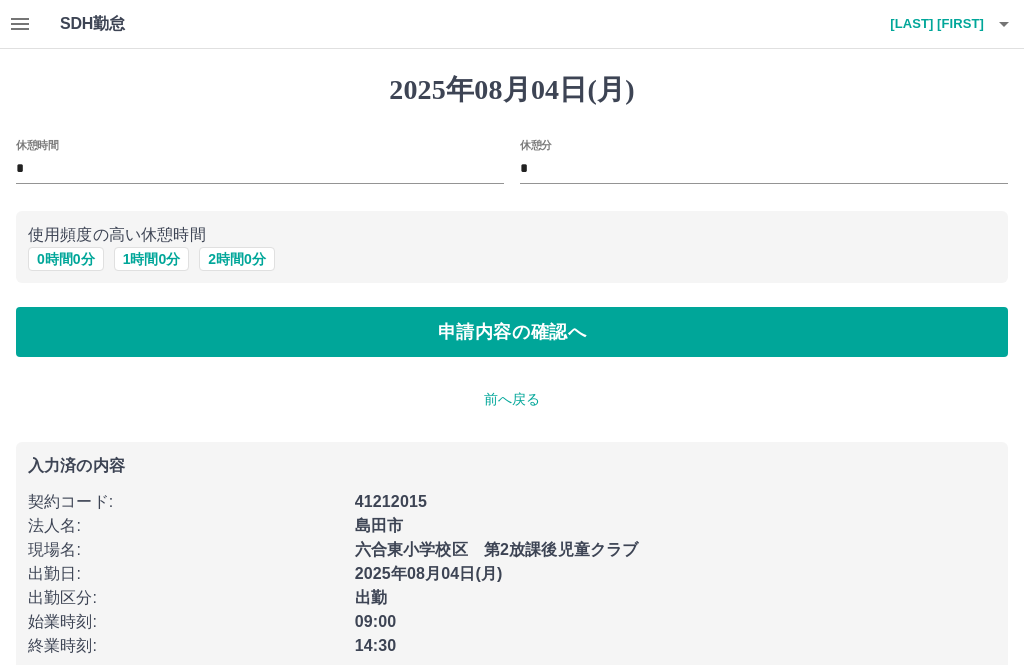click on "申請内容の確認へ" at bounding box center [512, 332] 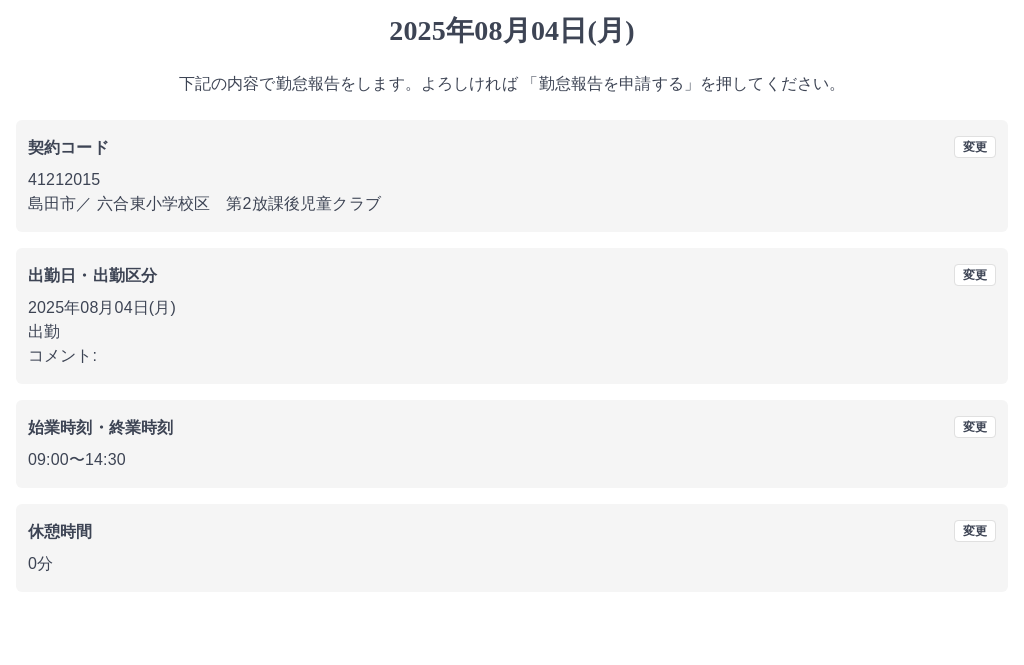 scroll, scrollTop: 19, scrollLeft: 0, axis: vertical 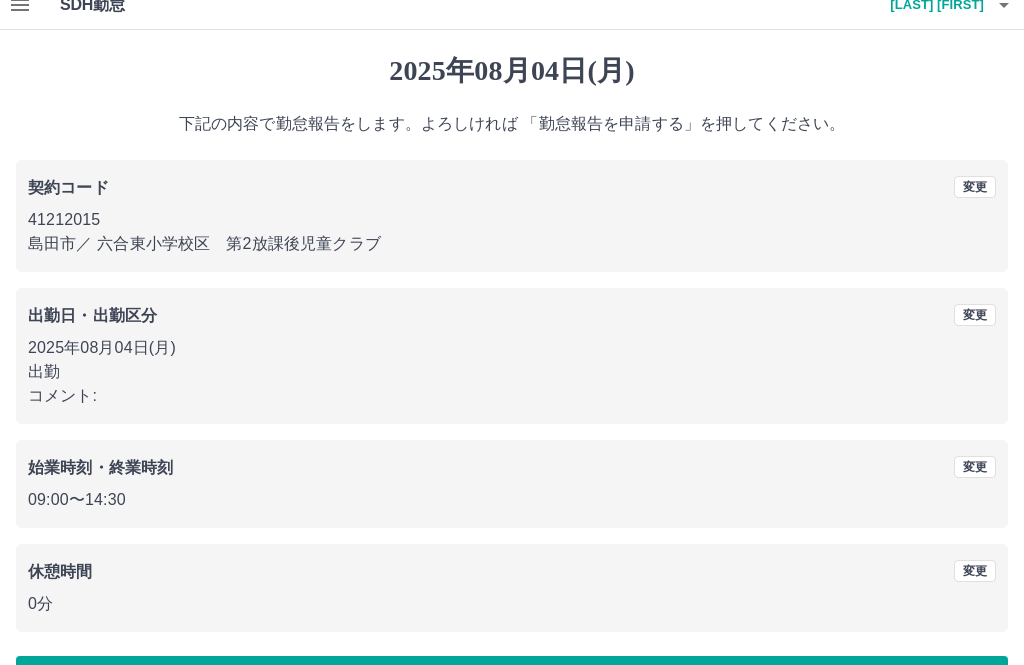 click on "勤怠報告を申請する" at bounding box center (512, 681) 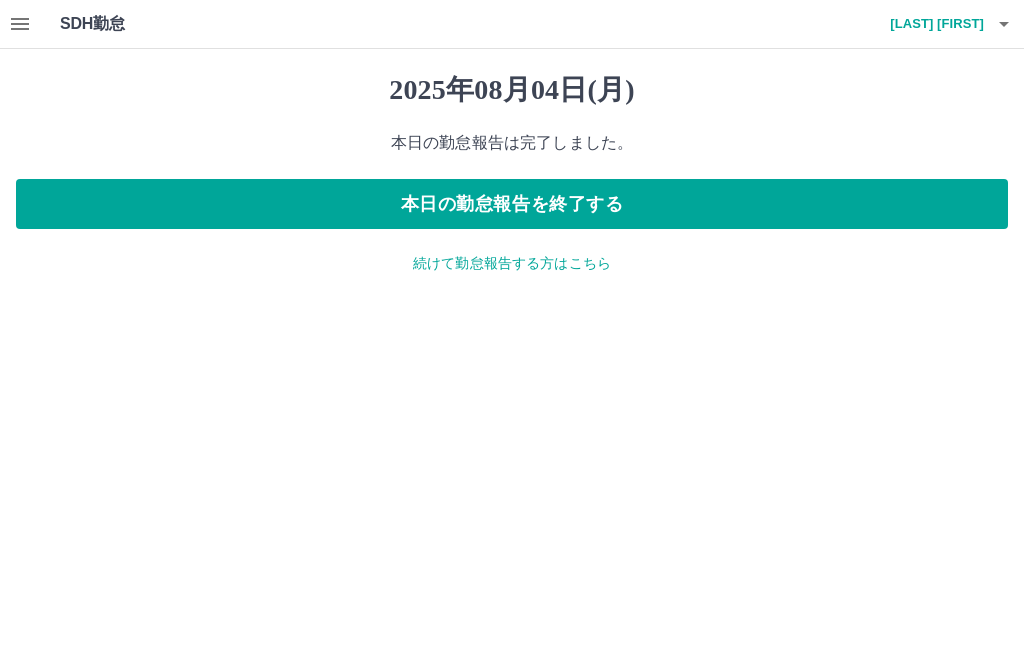 click on "続けて勤怠報告する方はこちら" at bounding box center [512, 263] 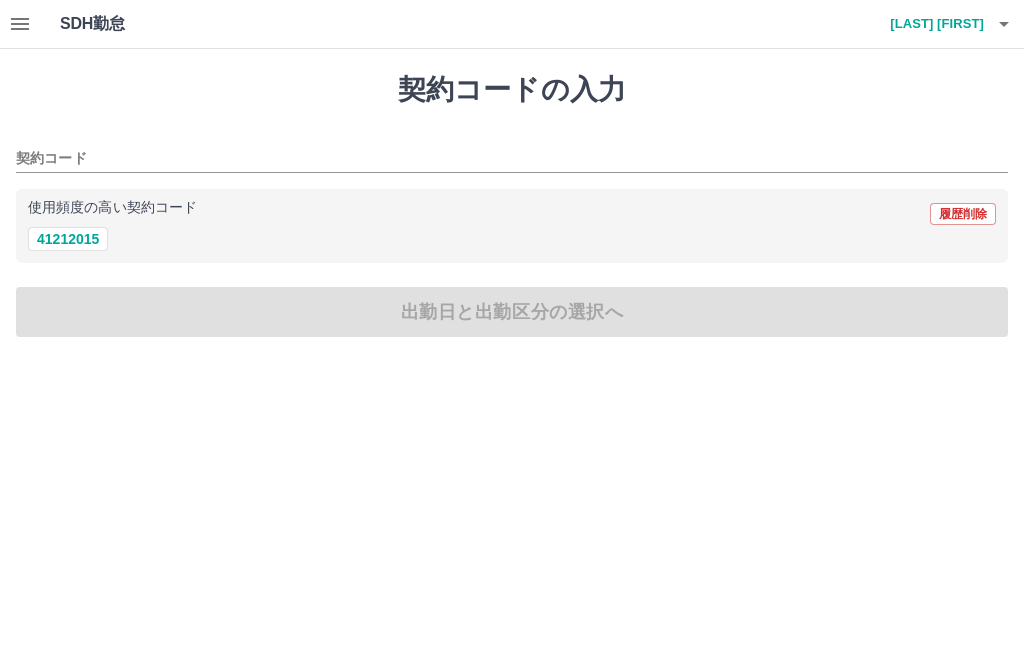 click on "41212015" at bounding box center [68, 239] 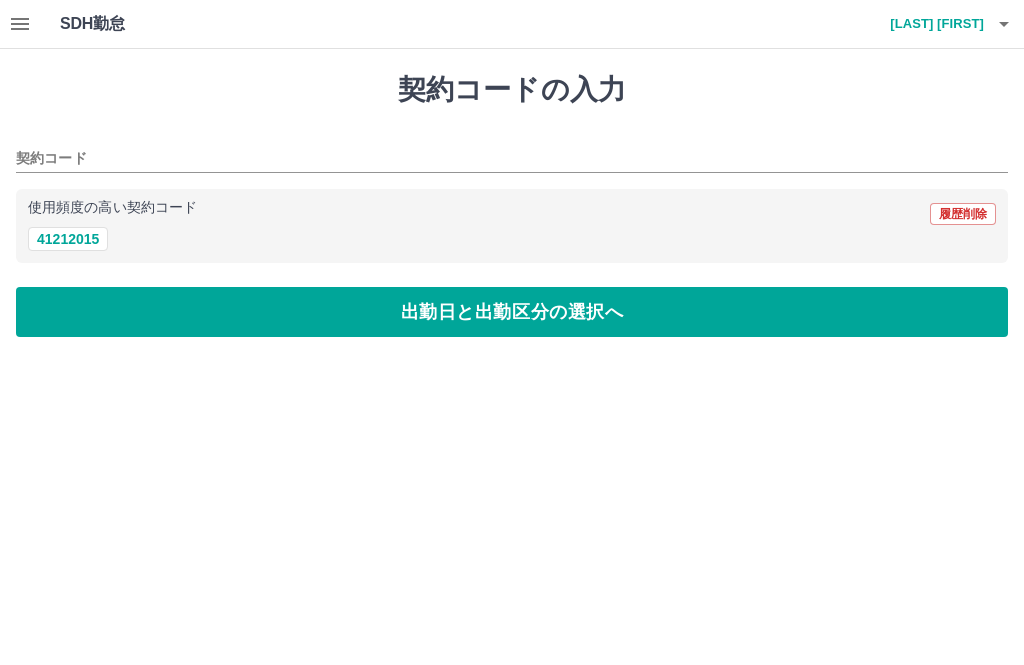 type on "********" 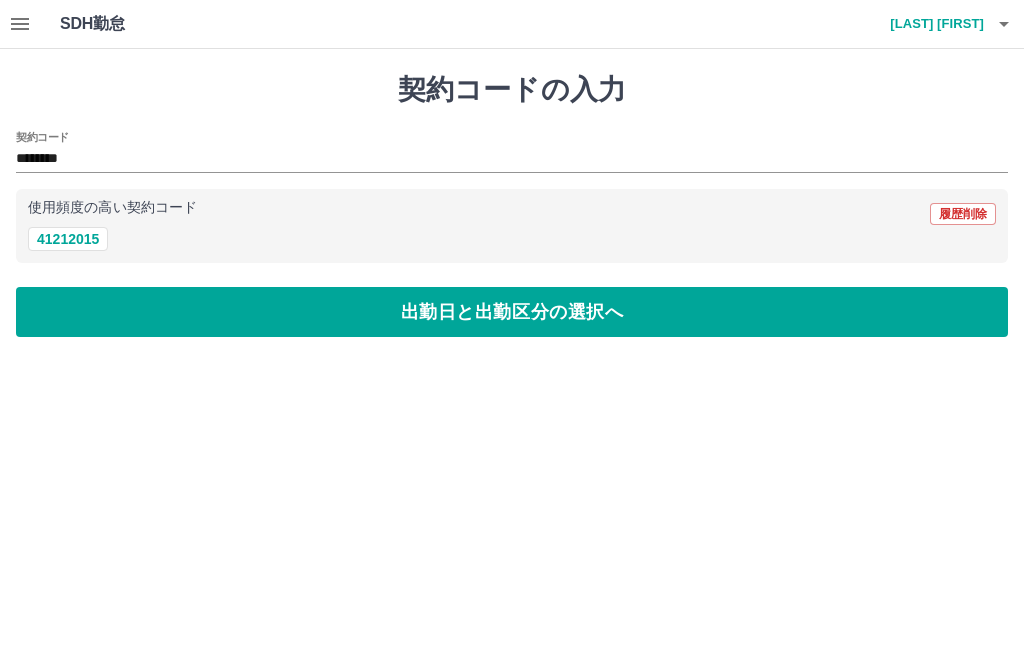 click on "出勤日と出勤区分の選択へ" at bounding box center (512, 312) 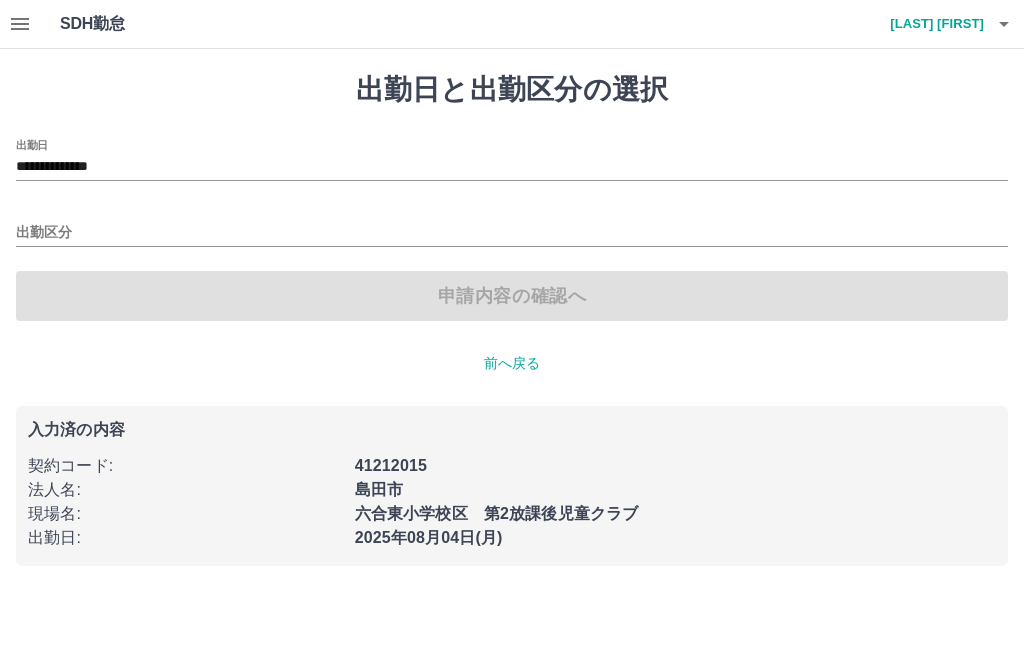 click on "**********" at bounding box center (512, 167) 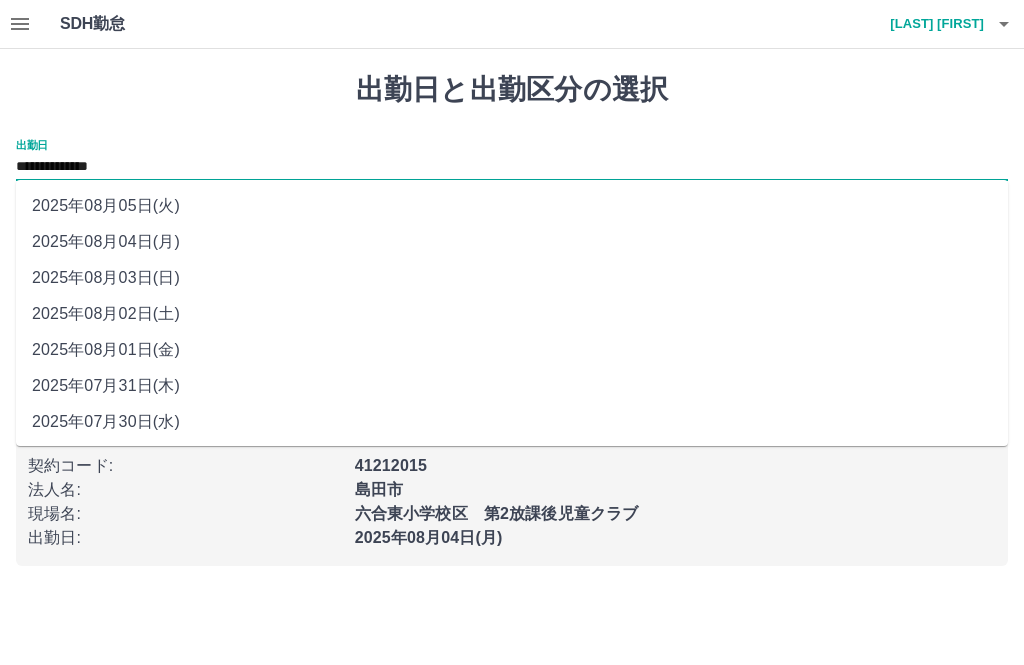 click on "2025年08月02日(土)" at bounding box center [512, 314] 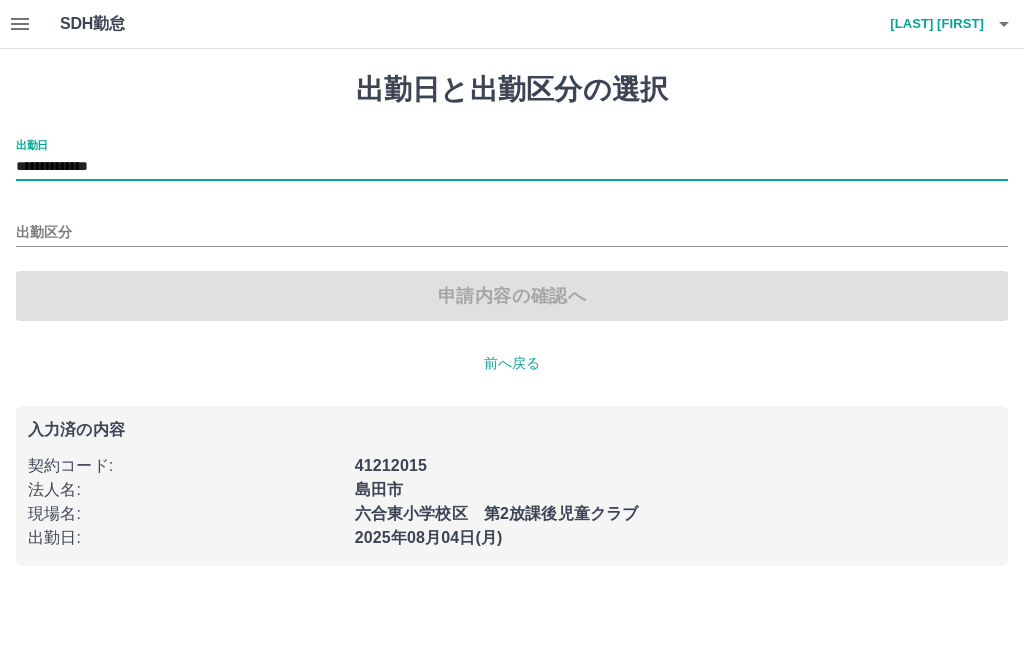 click on "出勤区分" at bounding box center (512, 233) 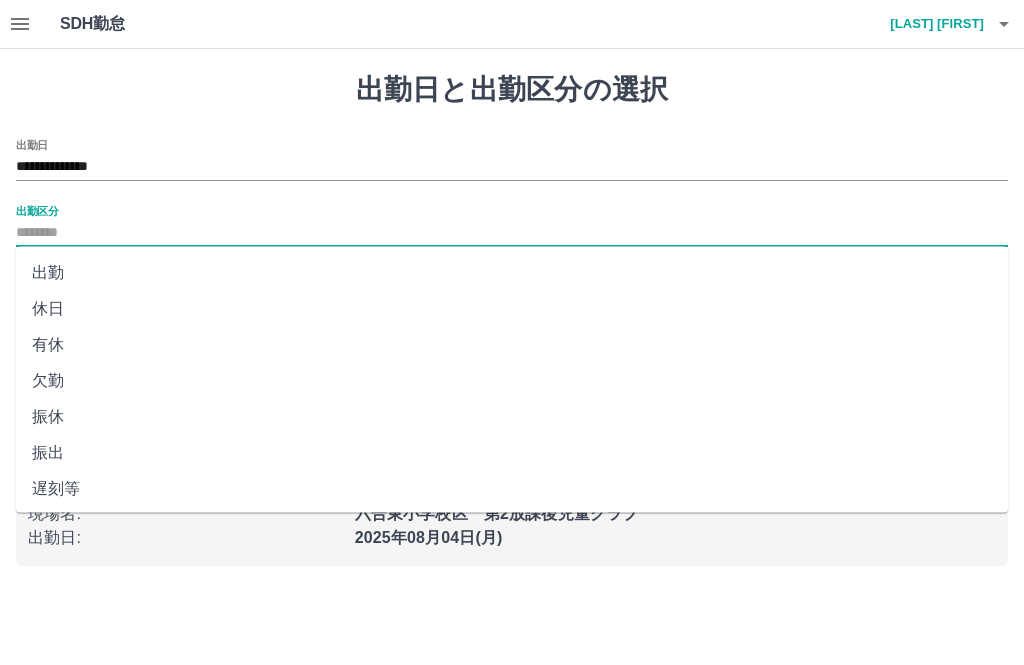 click on "休日" at bounding box center (512, 309) 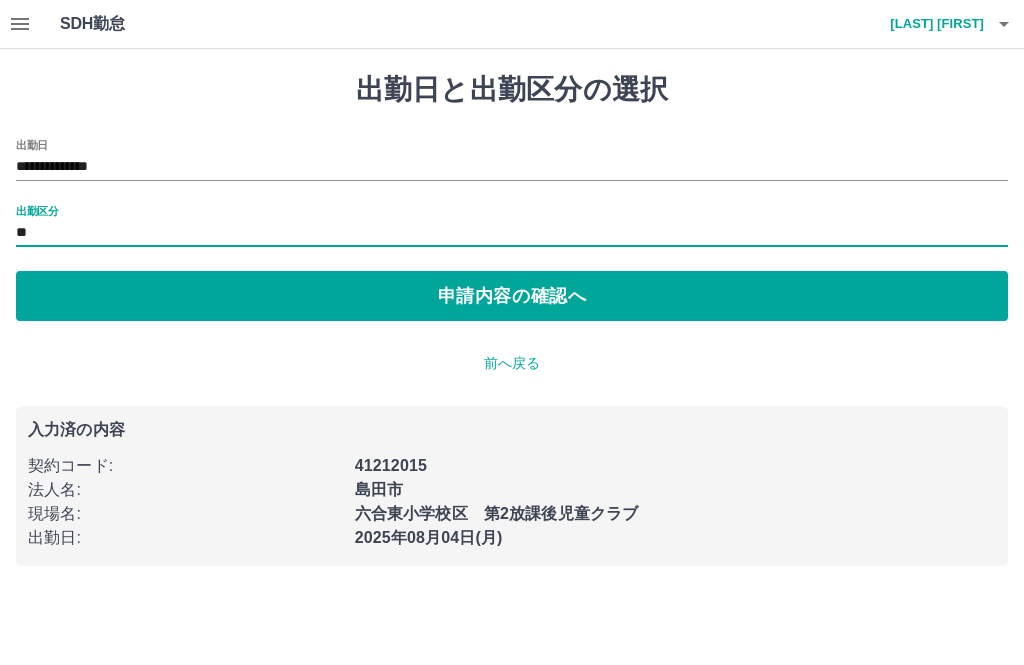click on "申請内容の確認へ" at bounding box center (512, 296) 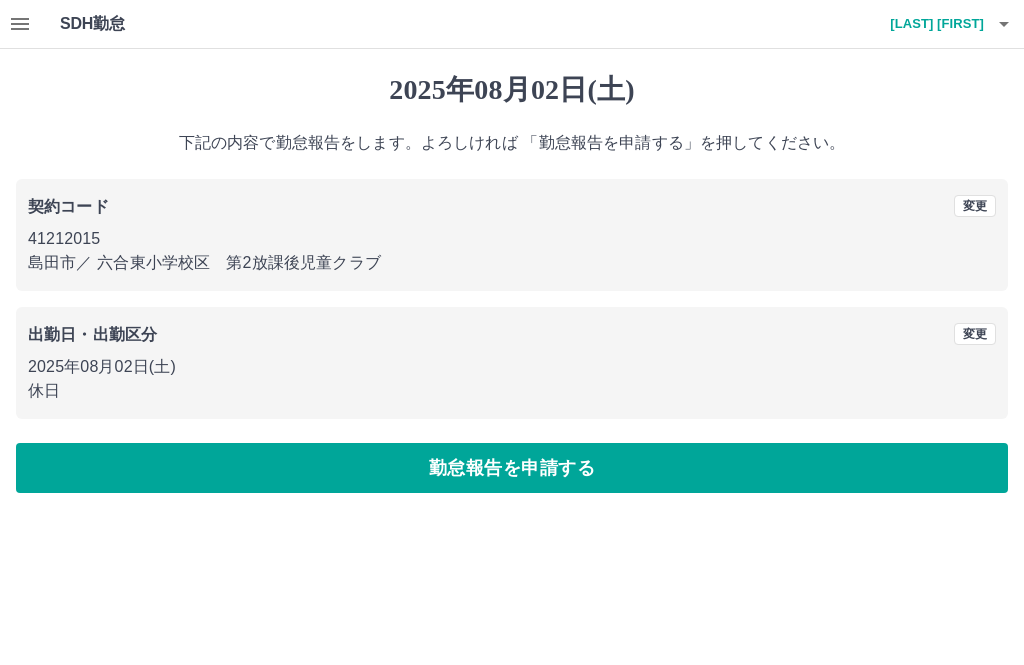 click on "勤怠報告を申請する" at bounding box center [512, 468] 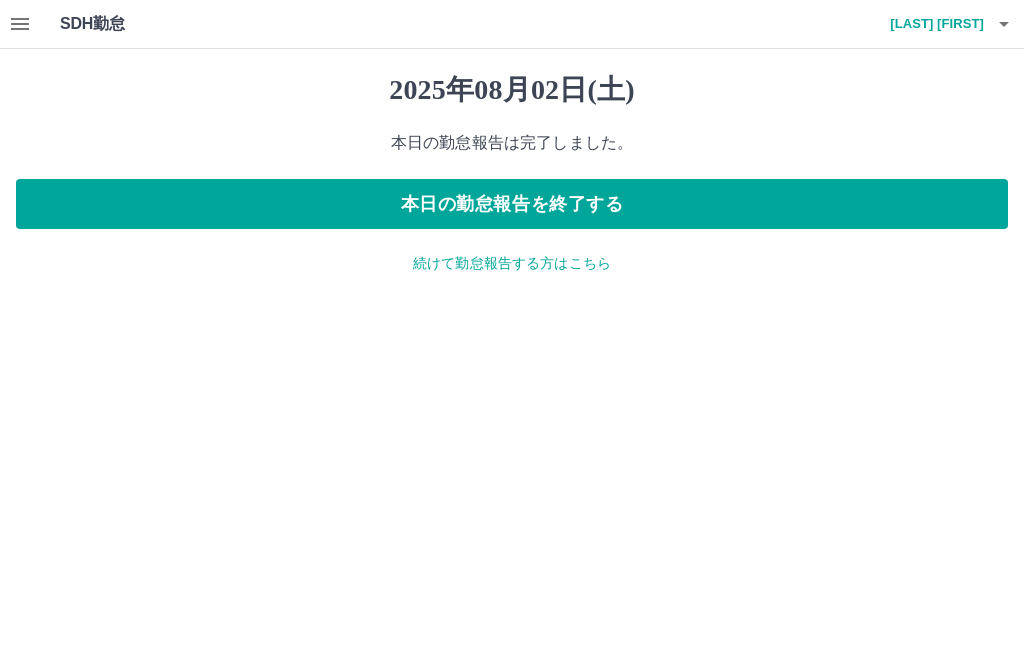 click on "続けて勤怠報告する方はこちら" at bounding box center (512, 263) 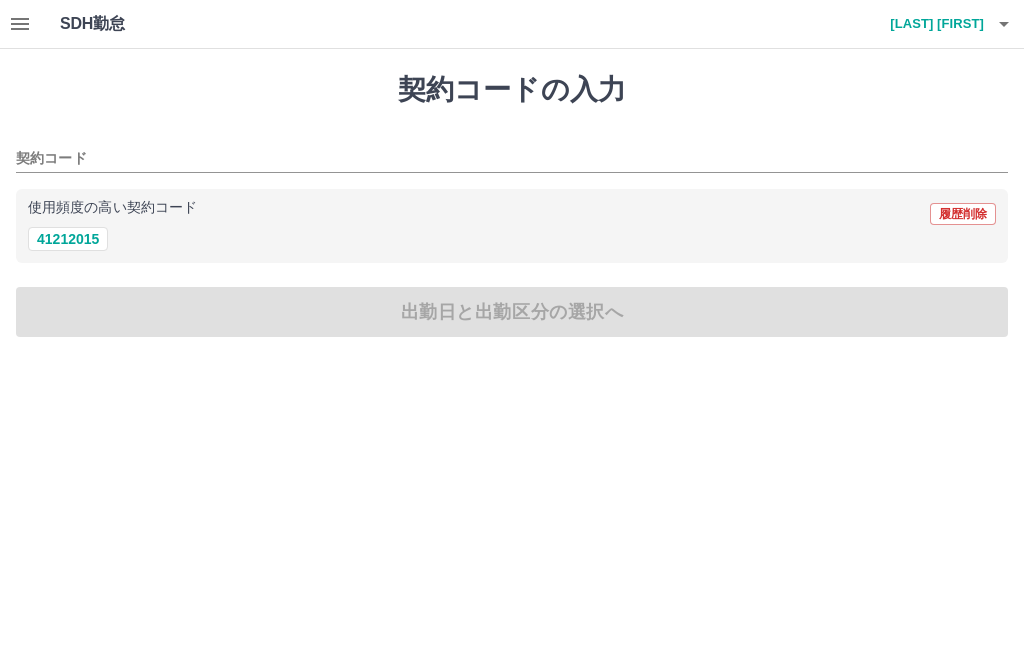 click on "41212015" at bounding box center (68, 239) 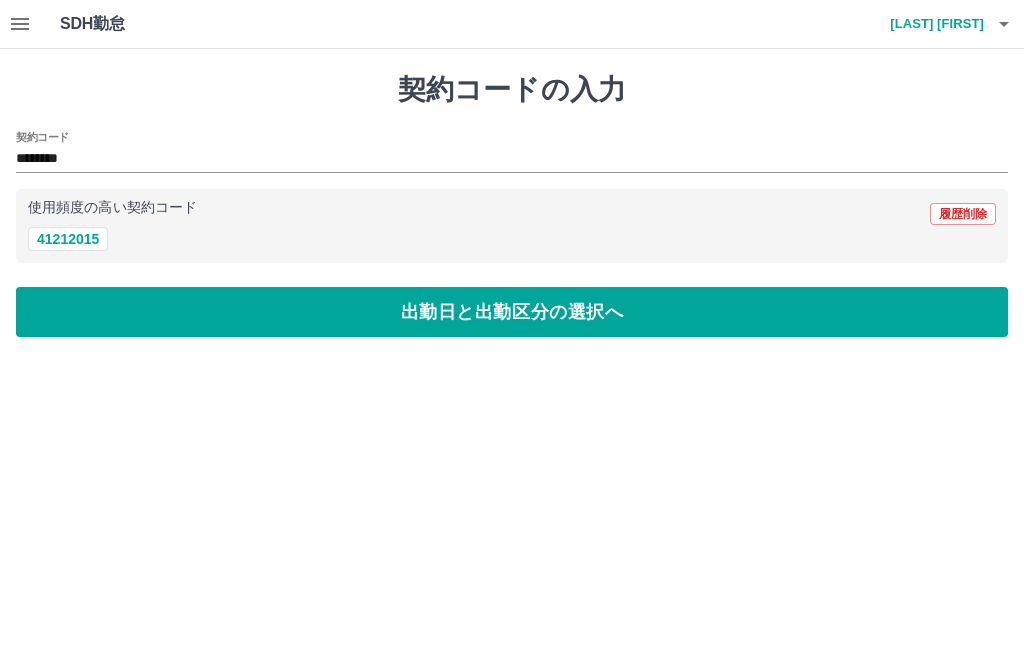 type on "********" 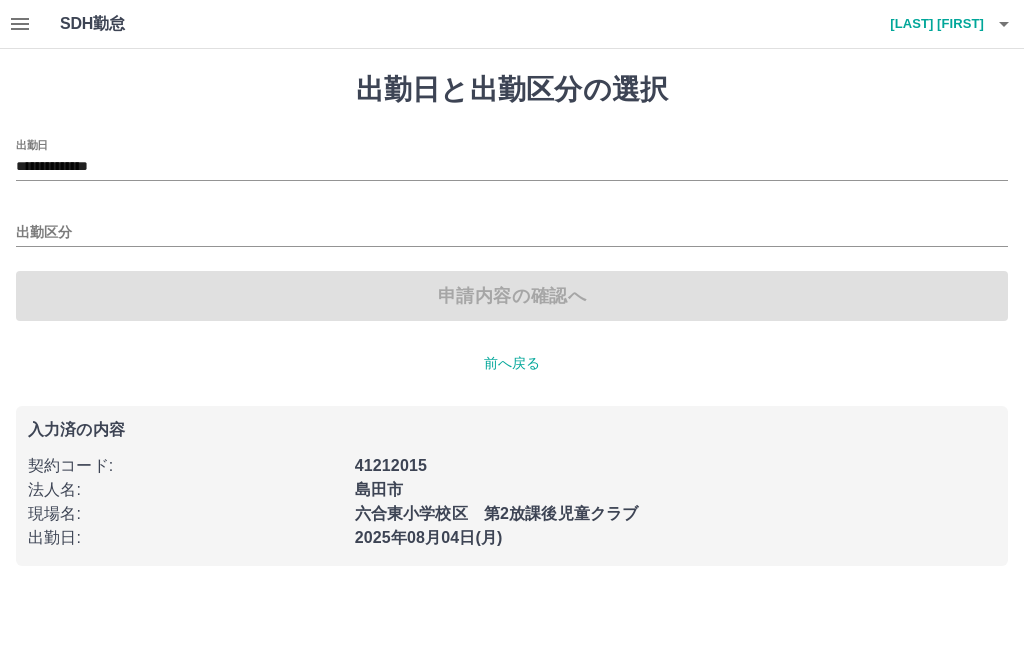 click on "**********" at bounding box center (512, 167) 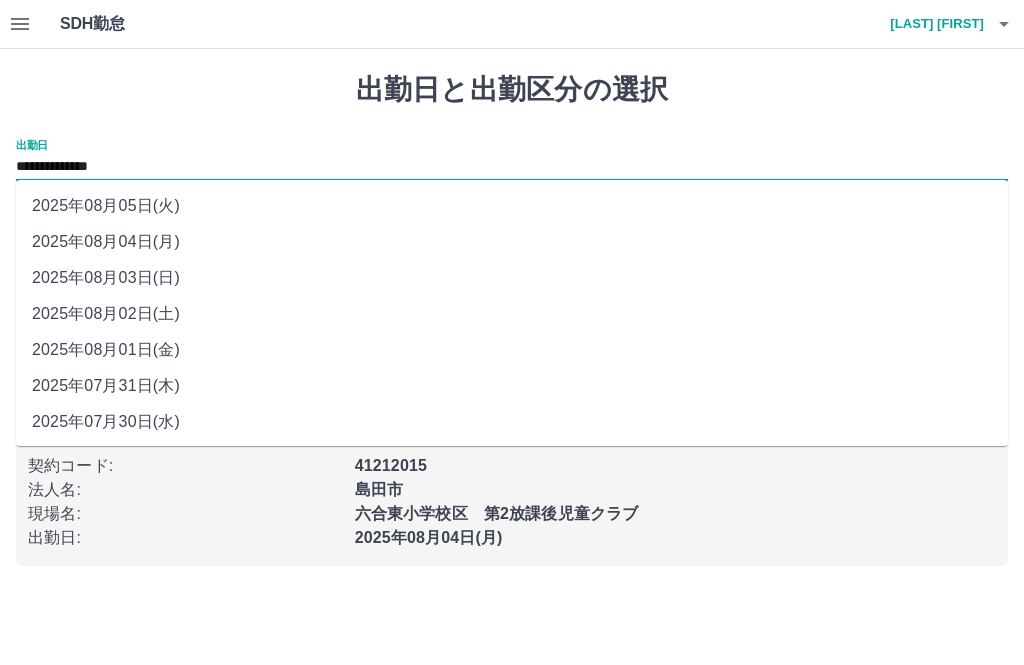 click on "2025年08月03日(日)" at bounding box center [512, 278] 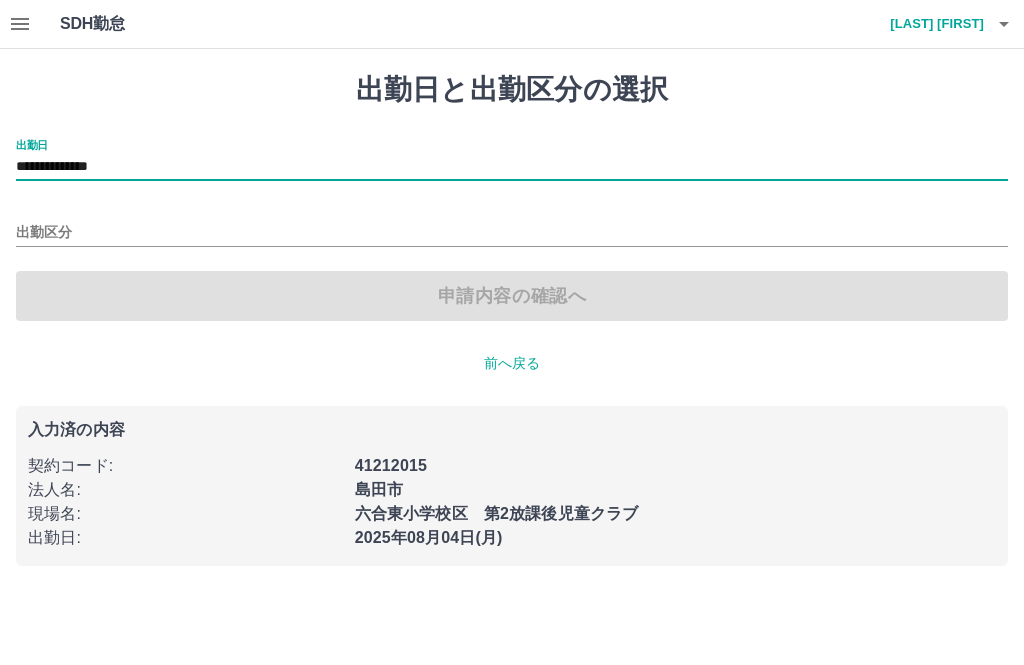 click on "出勤区分" at bounding box center [512, 233] 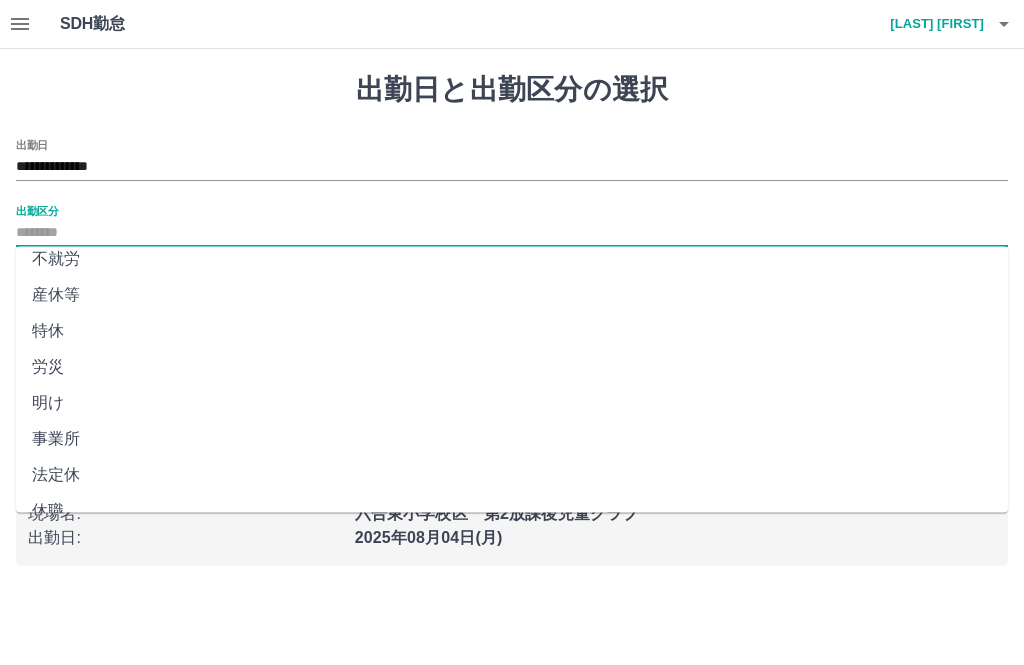 scroll, scrollTop: 372, scrollLeft: 0, axis: vertical 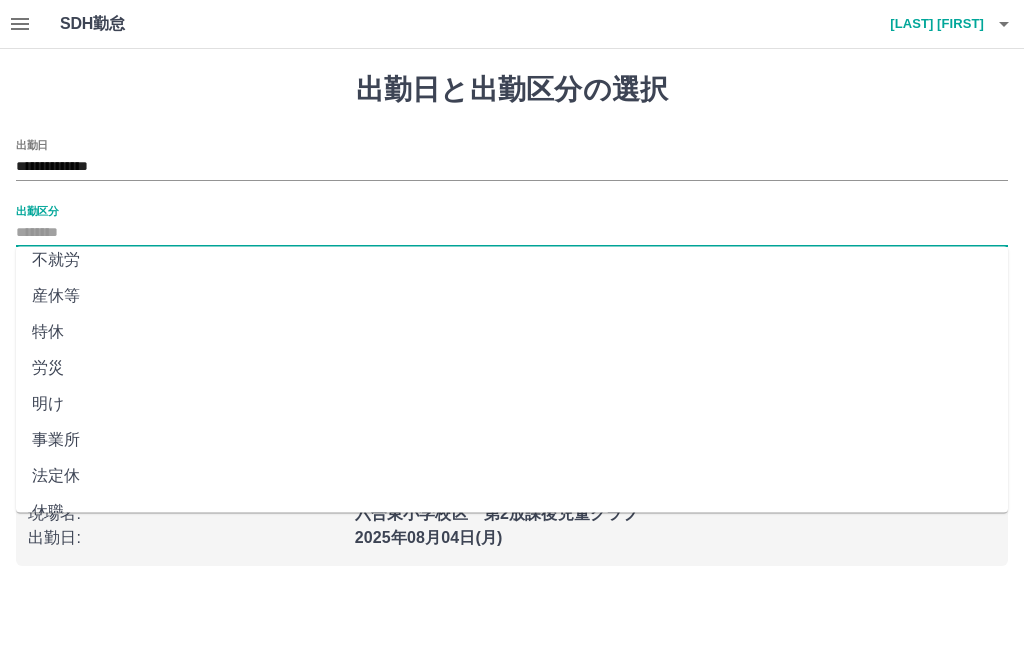 click on "法定休" at bounding box center (512, 477) 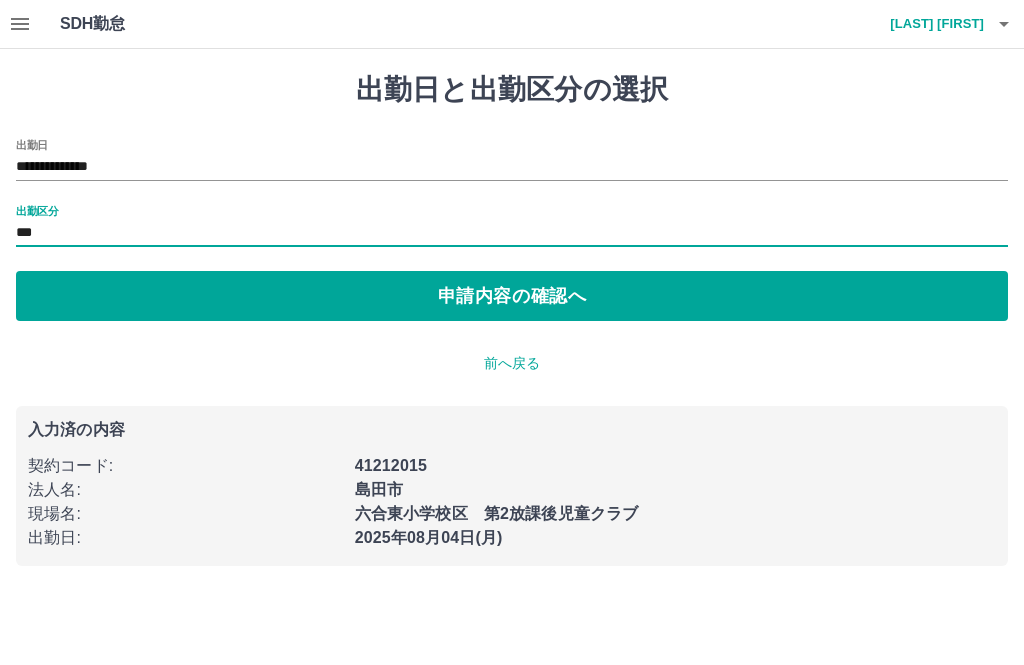 type on "***" 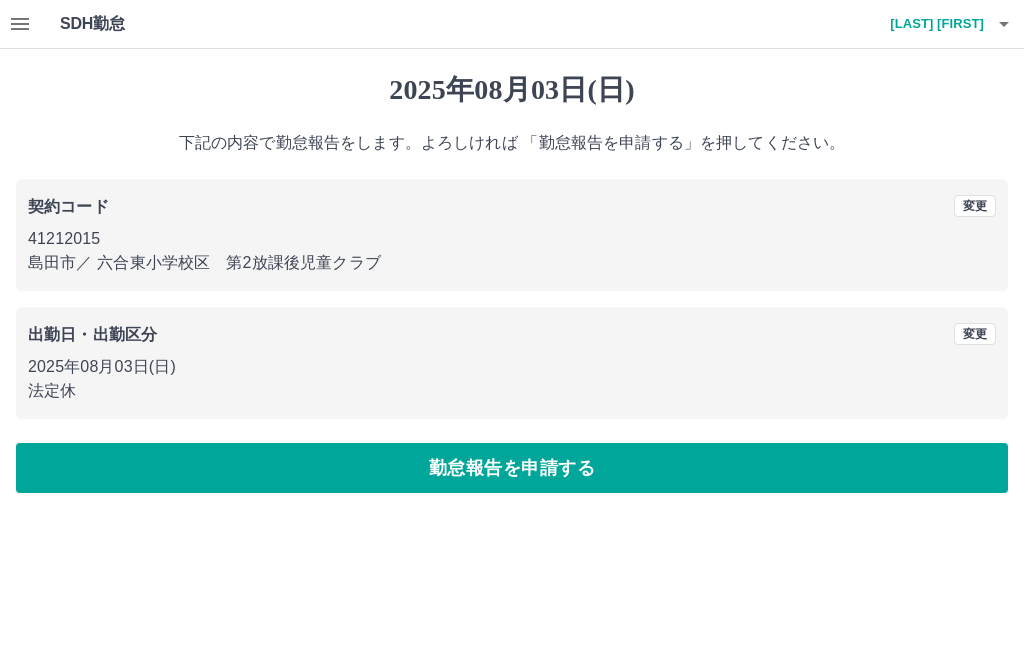 click on "勤怠報告を申請する" at bounding box center [512, 468] 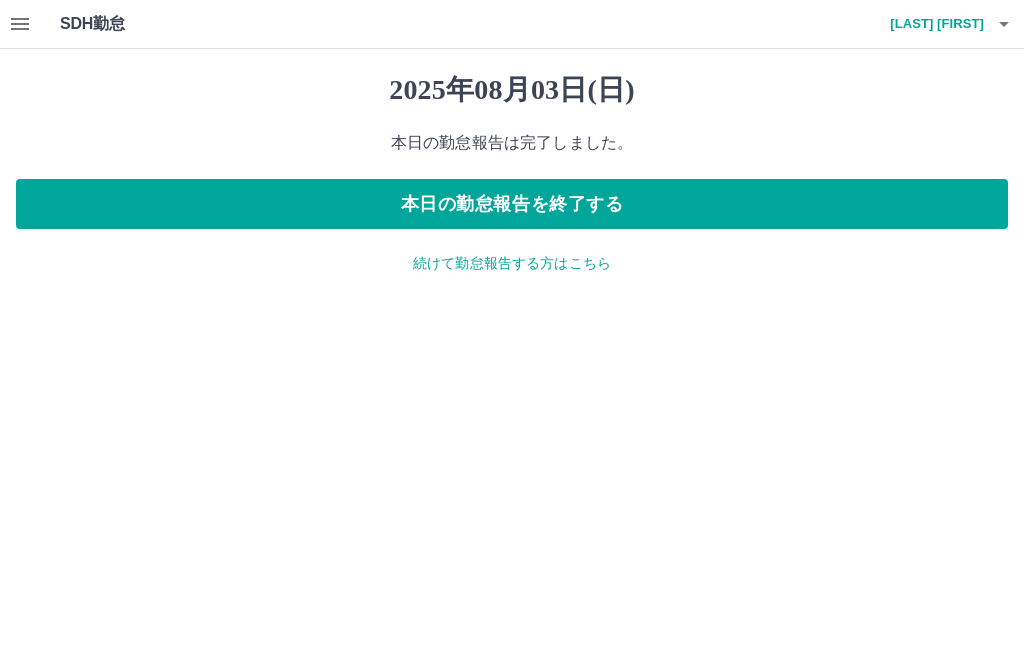 click on "本日の勤怠報告を終了する" at bounding box center [512, 204] 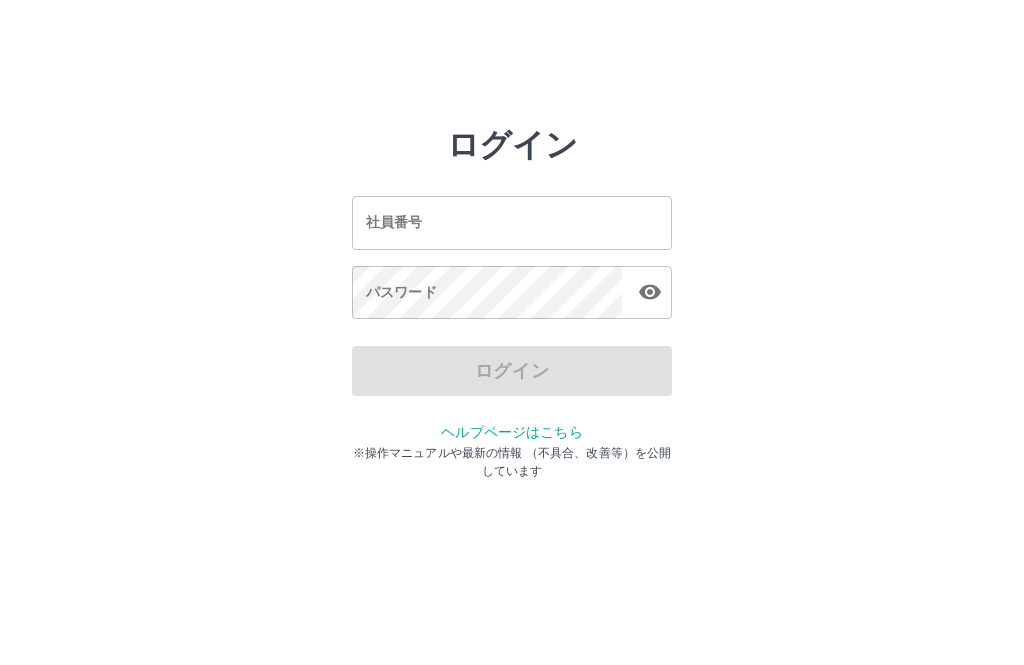 scroll, scrollTop: 0, scrollLeft: 0, axis: both 